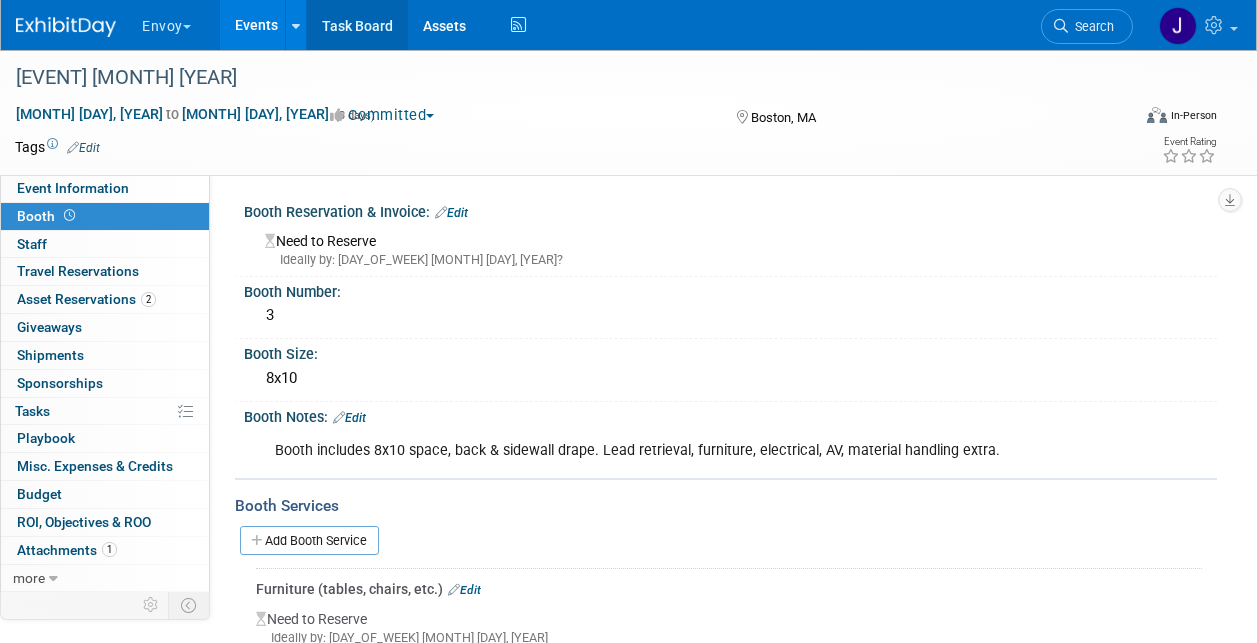 scroll, scrollTop: 0, scrollLeft: 0, axis: both 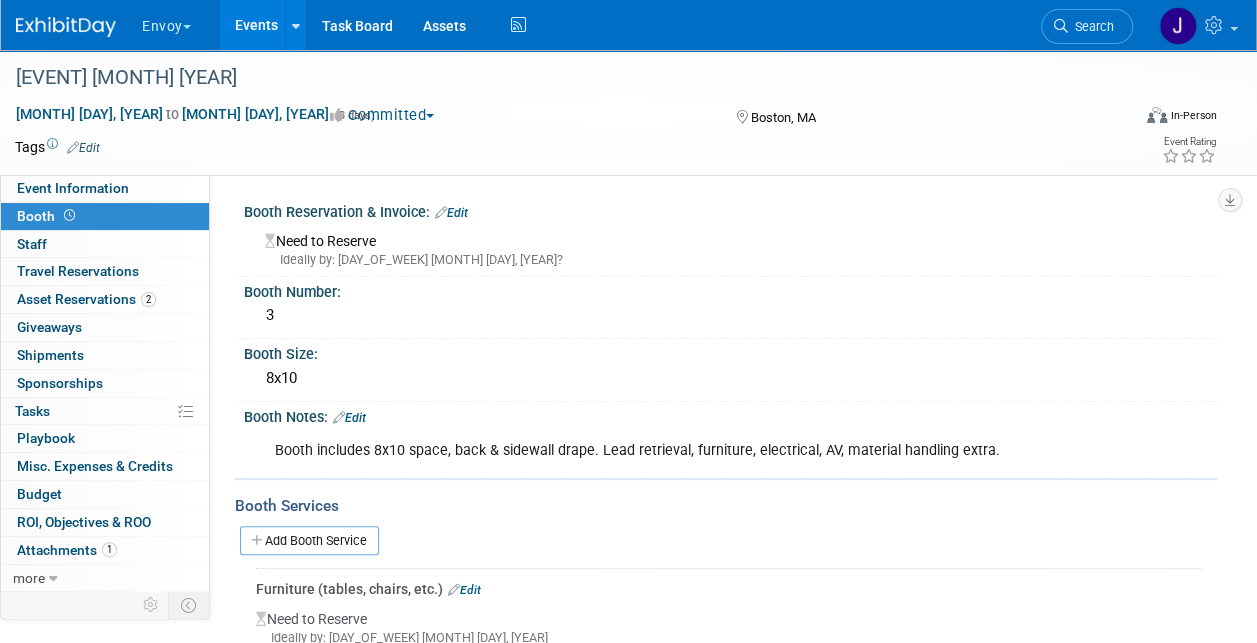 click on "Events" at bounding box center (256, 25) 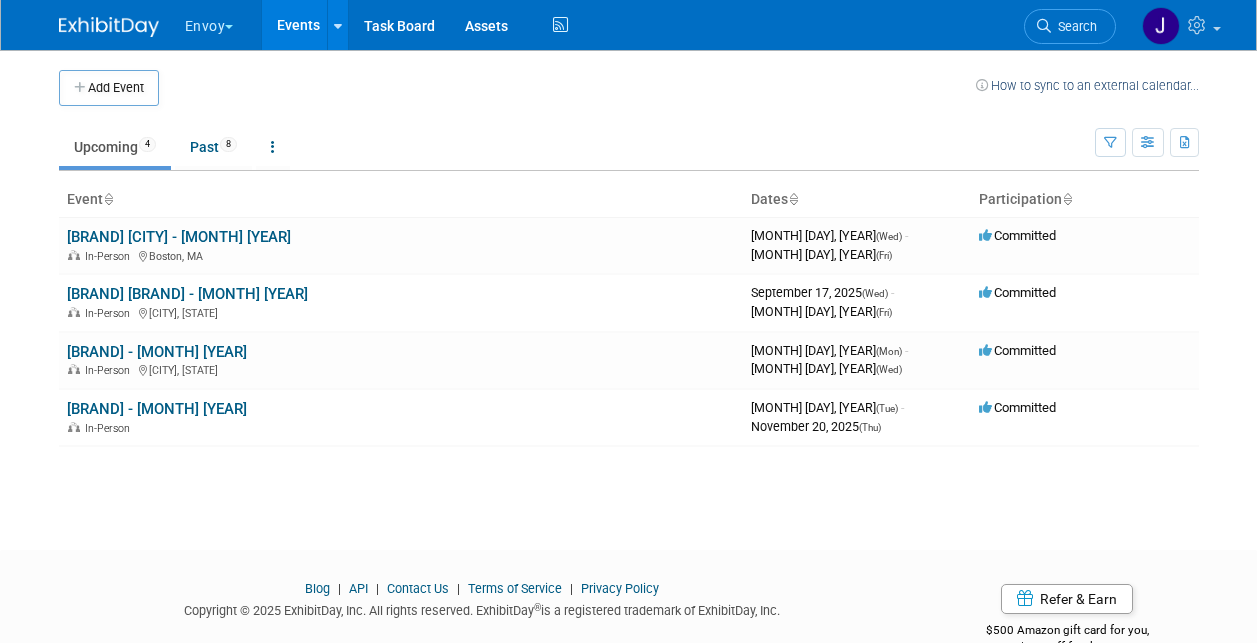 scroll, scrollTop: 0, scrollLeft: 0, axis: both 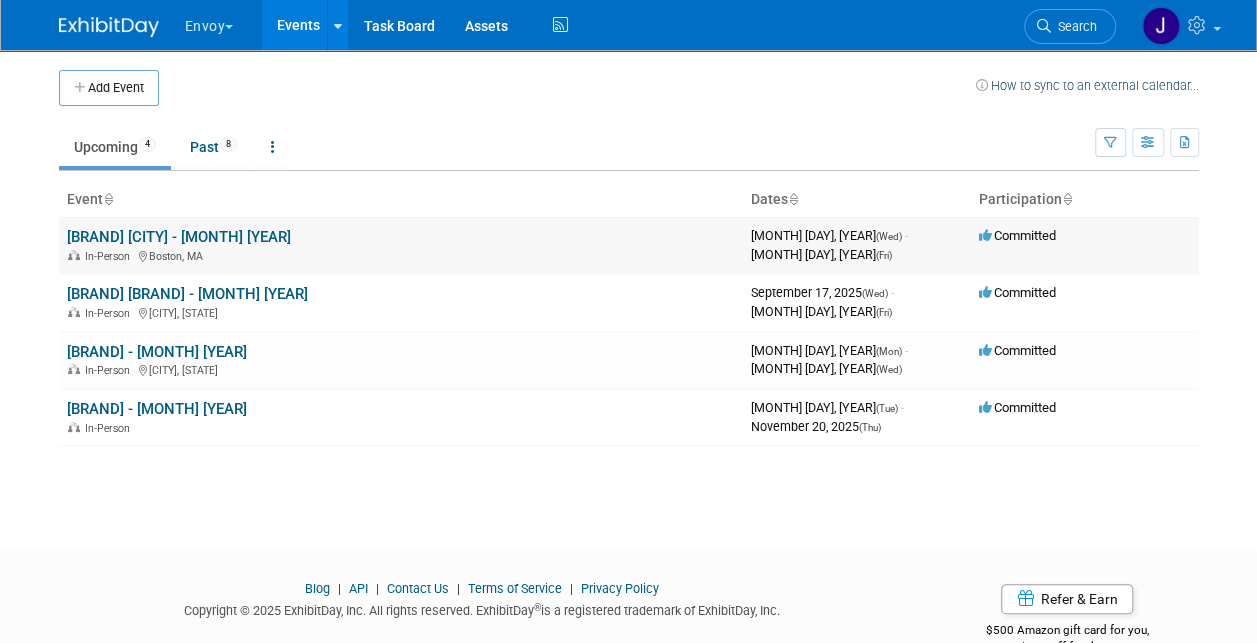 click on "[BRAND] [CITY] - [MONTH] [YEAR]" at bounding box center [179, 237] 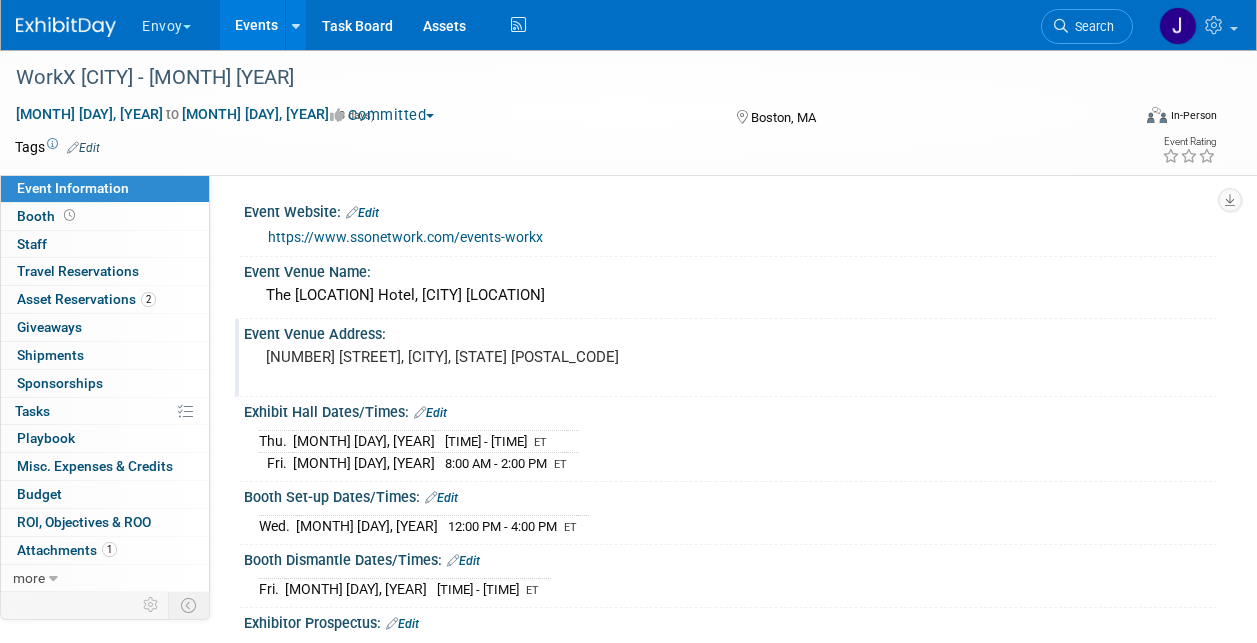 scroll, scrollTop: 0, scrollLeft: 0, axis: both 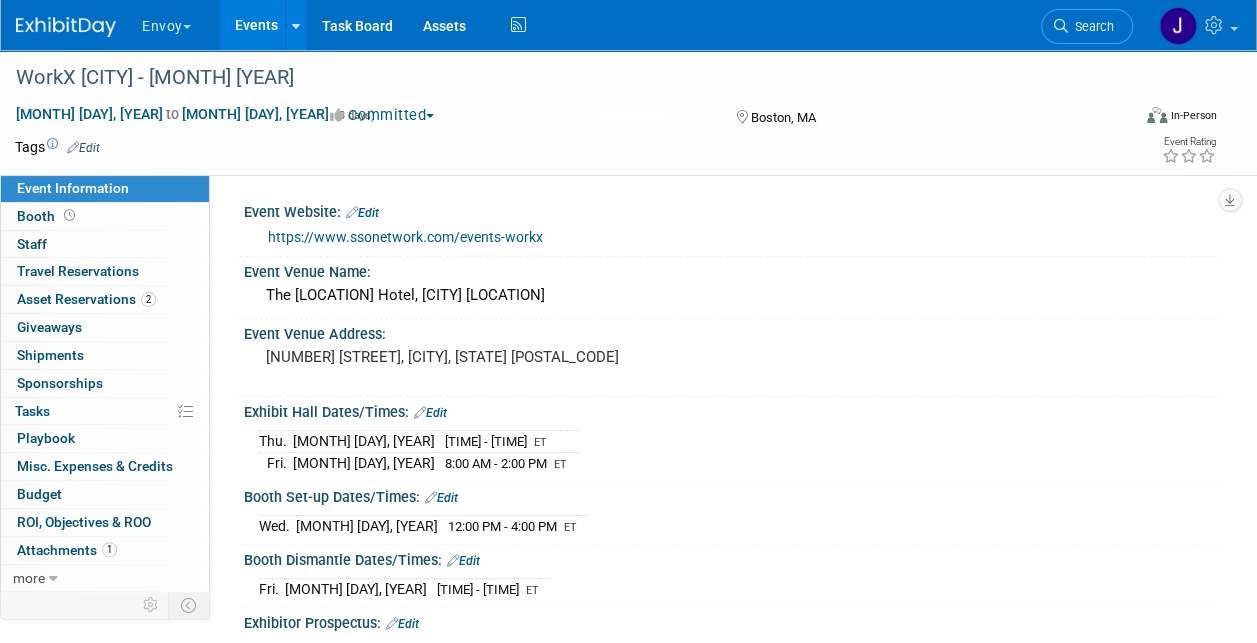 click on "Events" at bounding box center (256, 25) 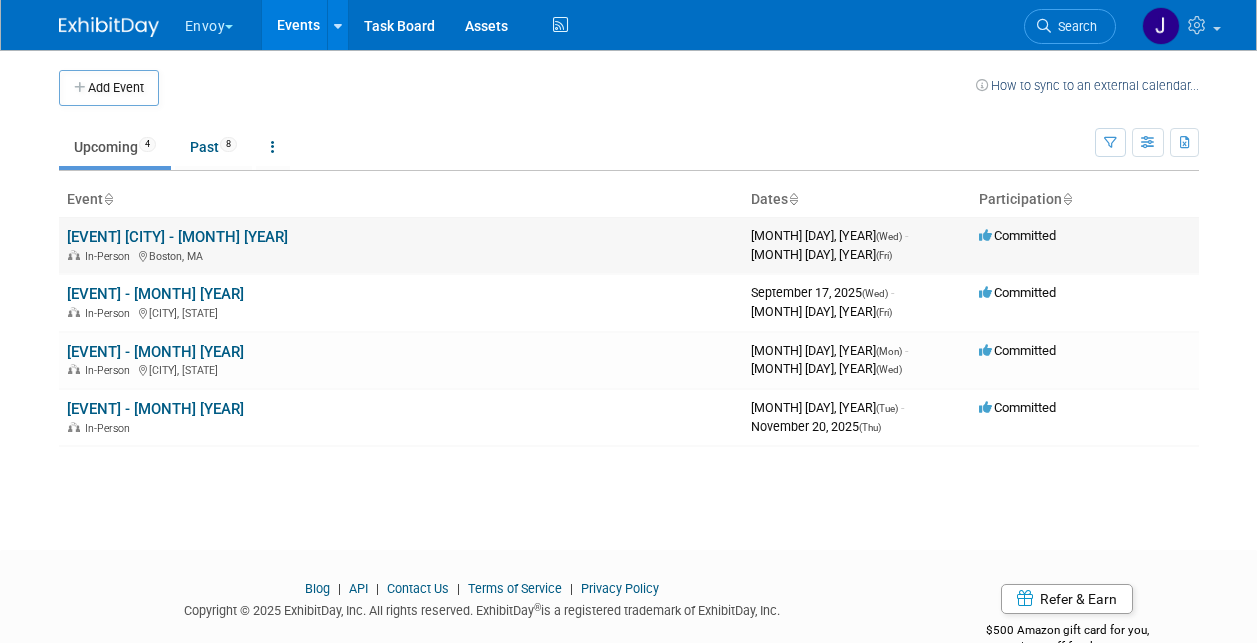 scroll, scrollTop: 0, scrollLeft: 0, axis: both 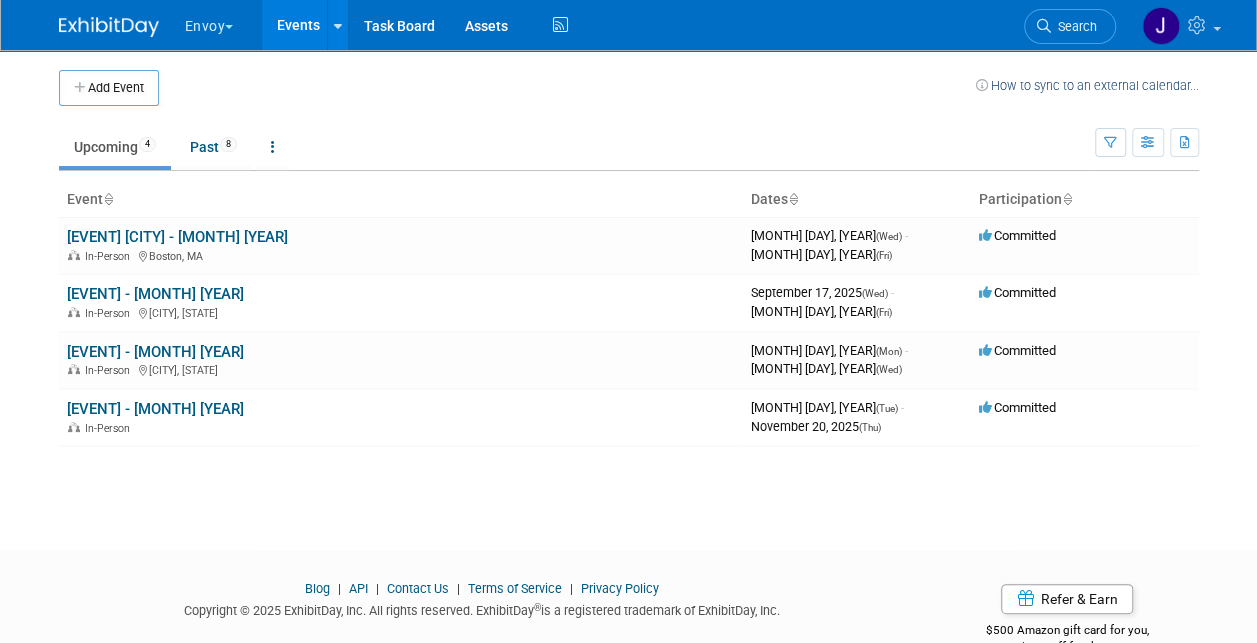 click on "Events" at bounding box center [298, 25] 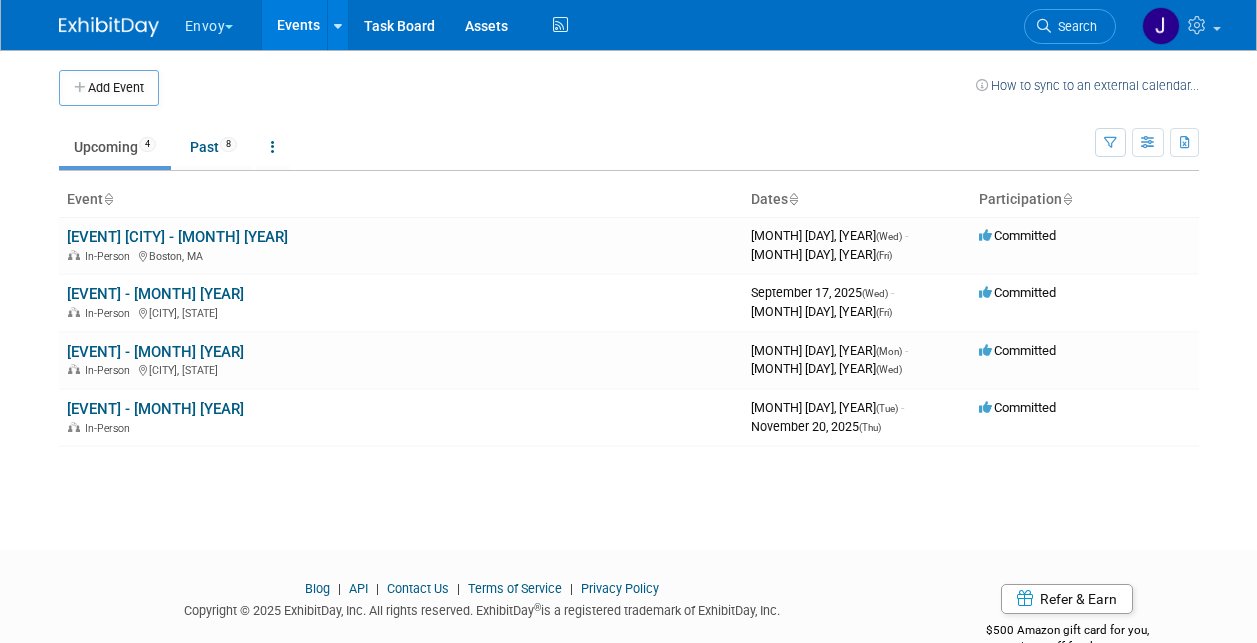 scroll, scrollTop: 0, scrollLeft: 0, axis: both 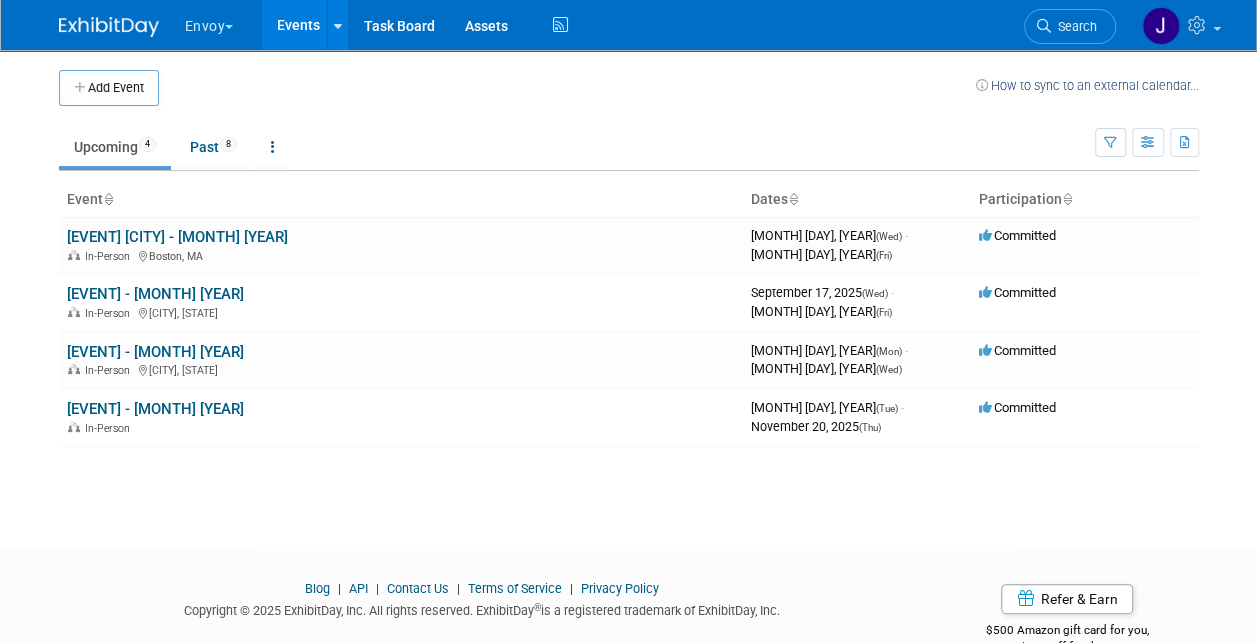 click on "Envoy" at bounding box center (221, 22) 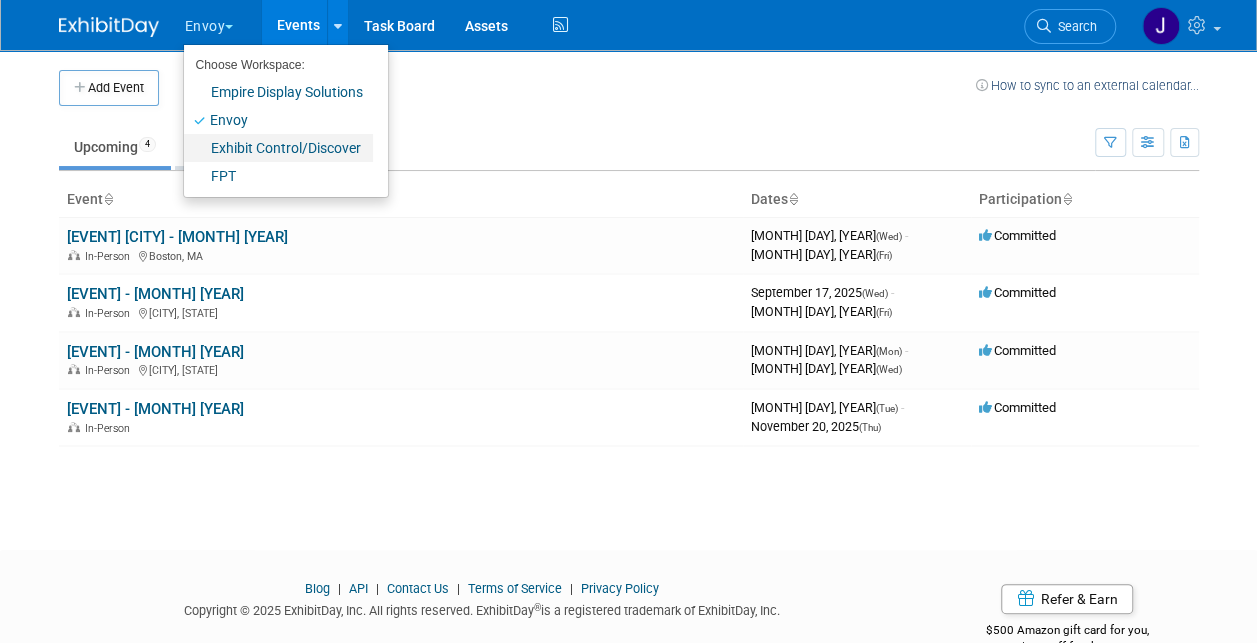click on "Exhibit Control/Discover" at bounding box center [278, 148] 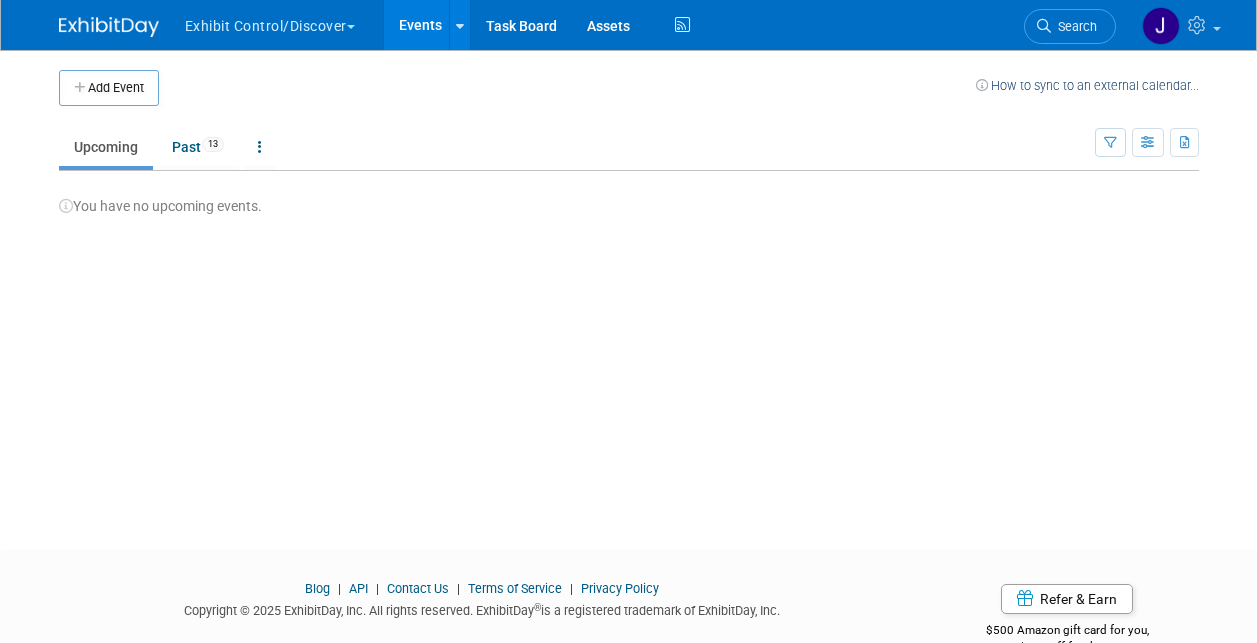 scroll, scrollTop: 0, scrollLeft: 0, axis: both 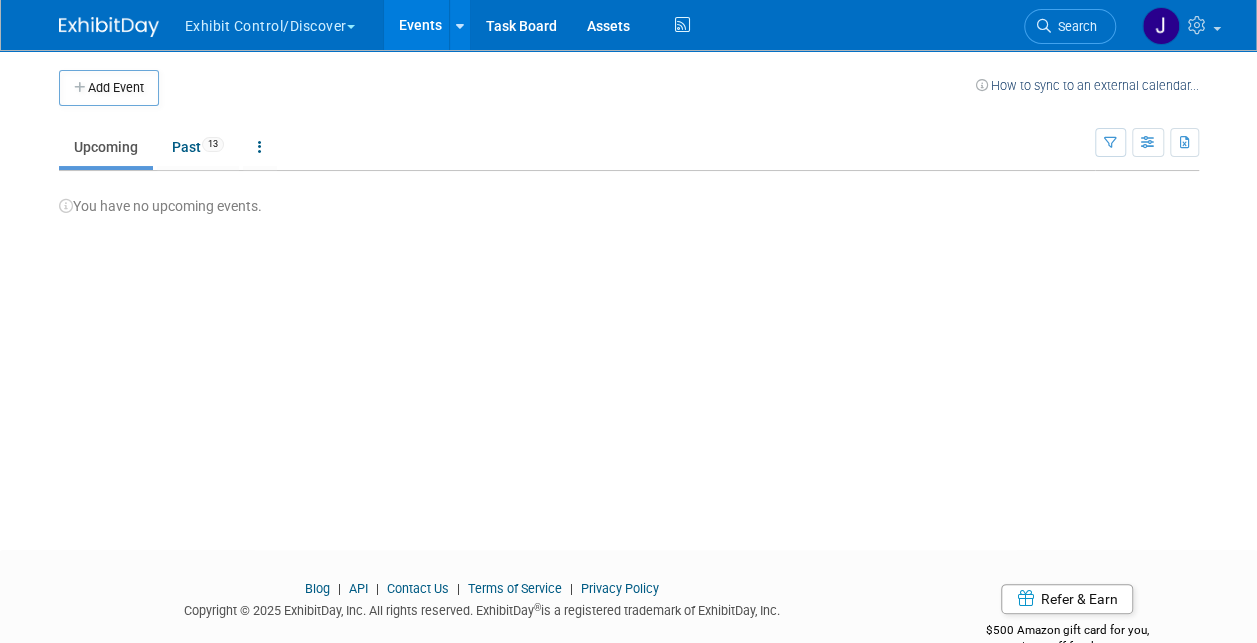 click on "Exhibit Control/Discover" at bounding box center [281, 22] 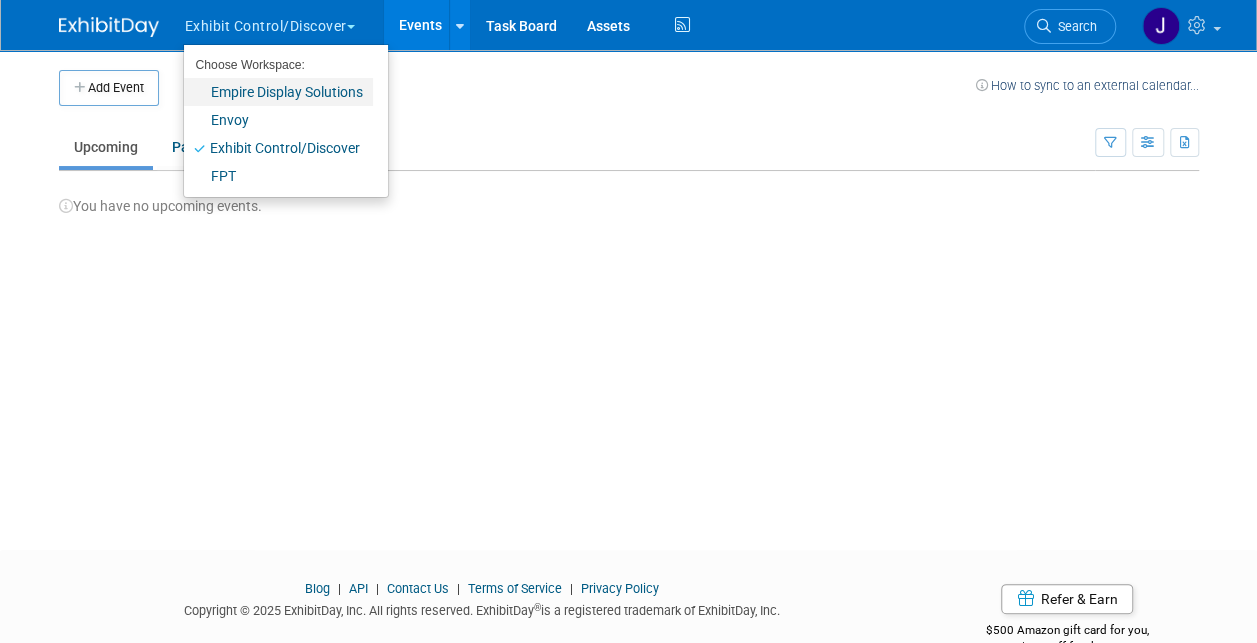 click on "Empire Display Solutions" at bounding box center (278, 92) 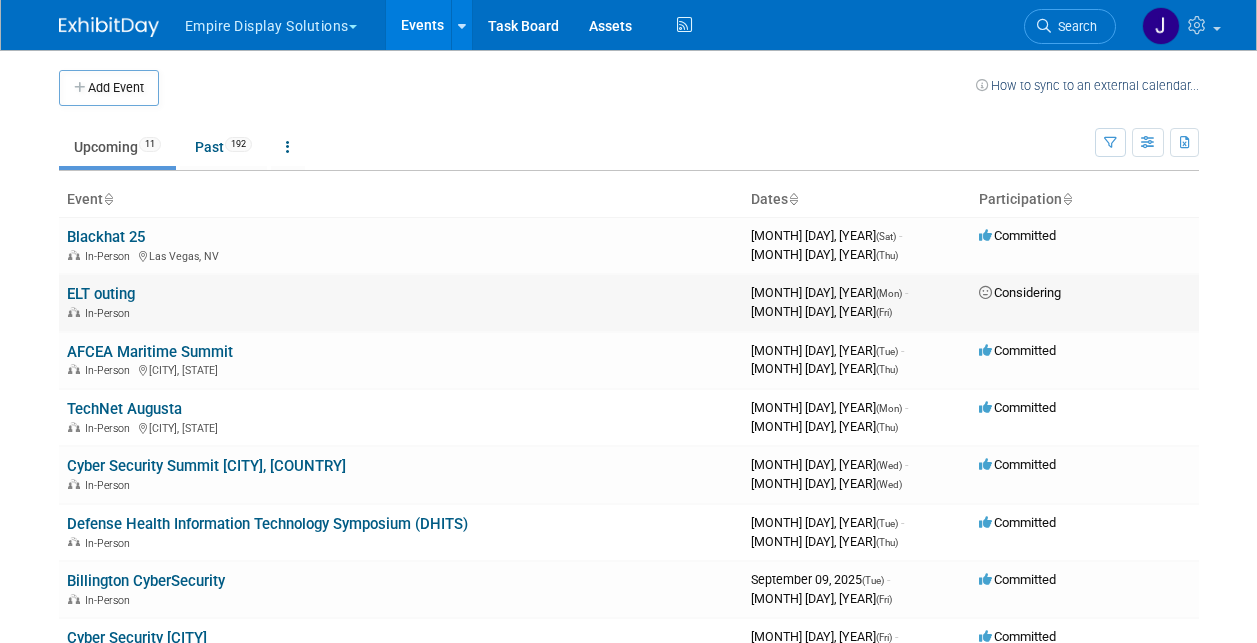 scroll, scrollTop: 0, scrollLeft: 0, axis: both 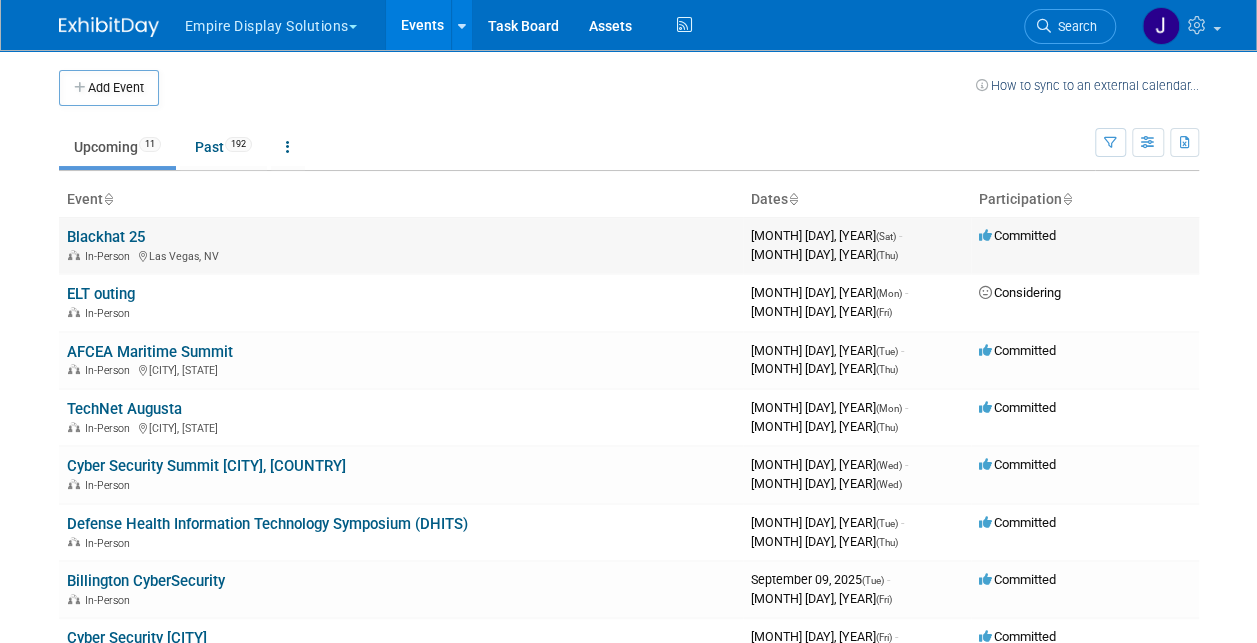 click on "Blackhat 25" at bounding box center (106, 237) 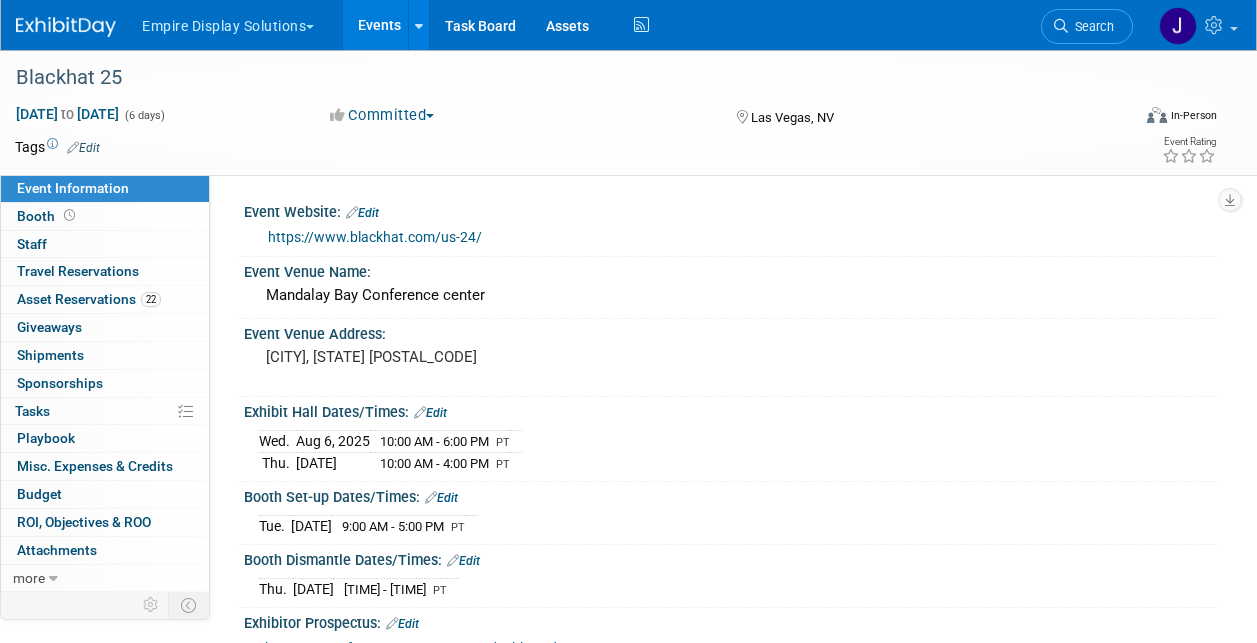 scroll, scrollTop: 0, scrollLeft: 0, axis: both 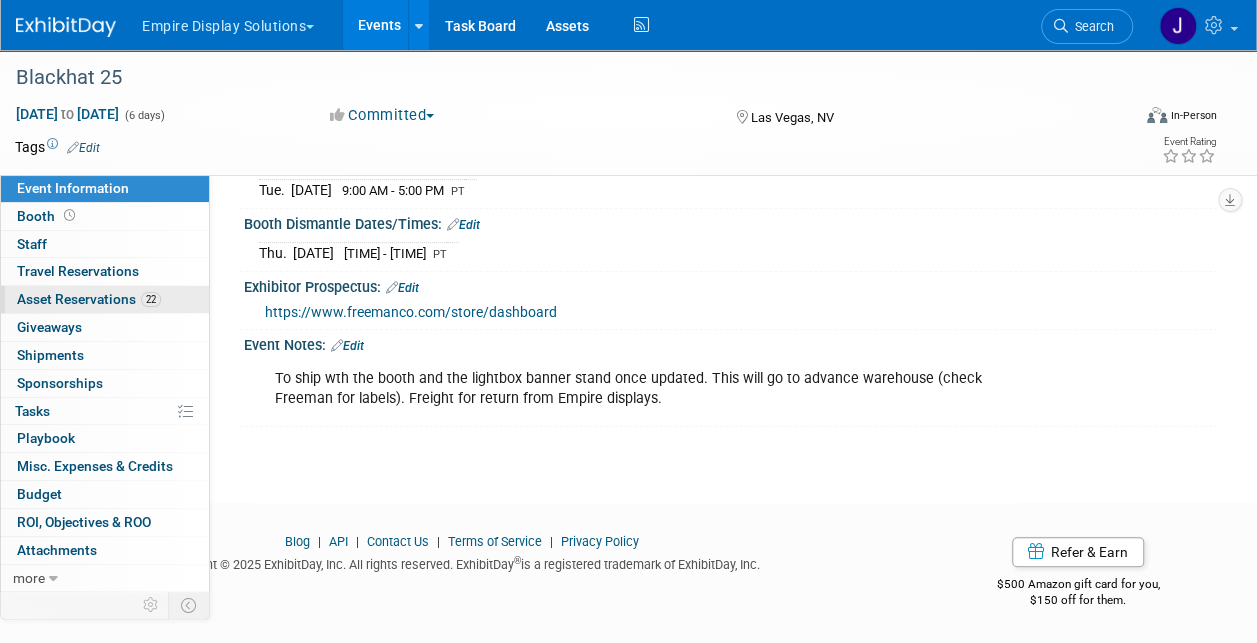 click on "Asset Reservations 22" at bounding box center (89, 299) 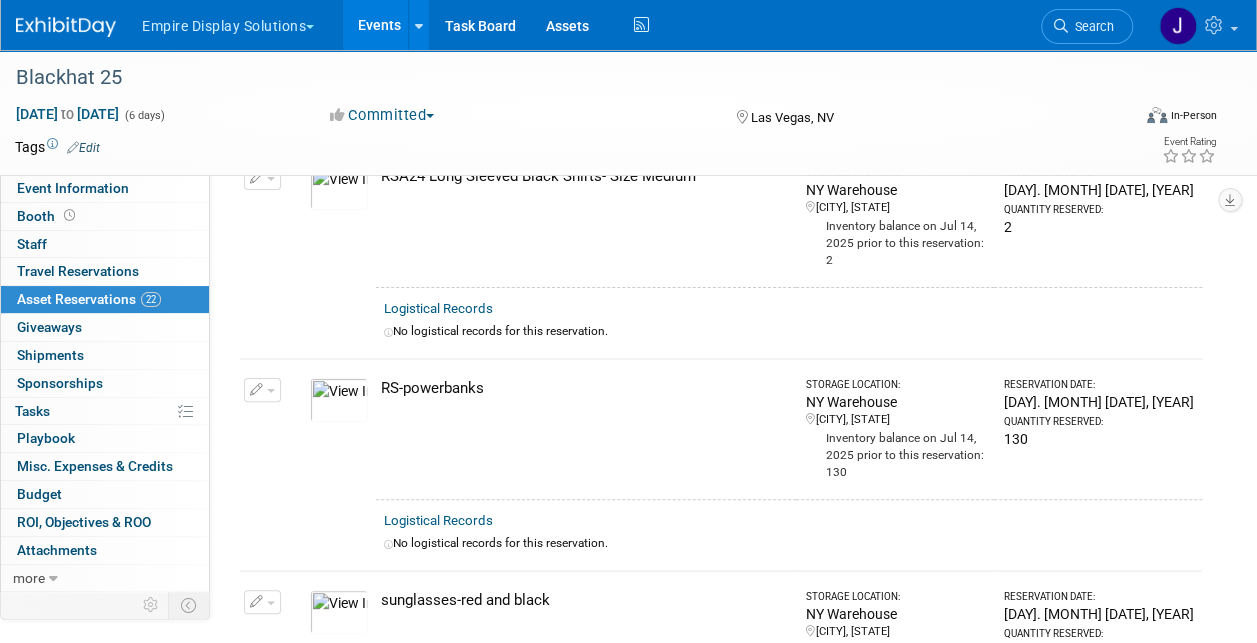 scroll, scrollTop: 4060, scrollLeft: 0, axis: vertical 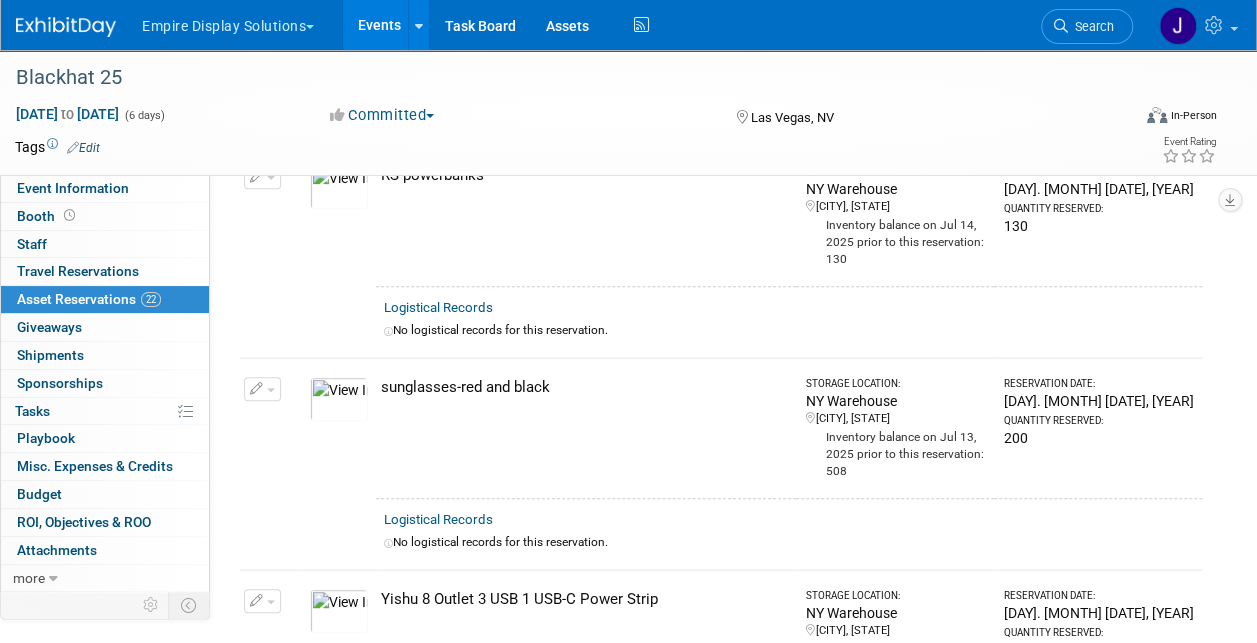 click on "Events" at bounding box center (379, 25) 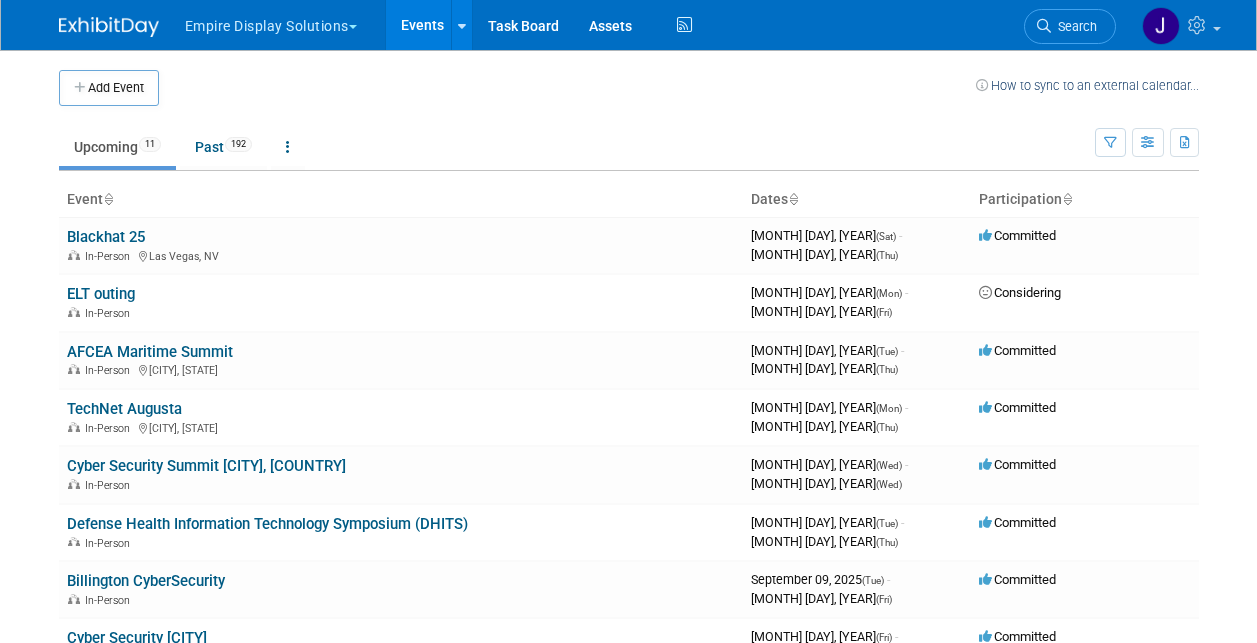 scroll, scrollTop: 0, scrollLeft: 0, axis: both 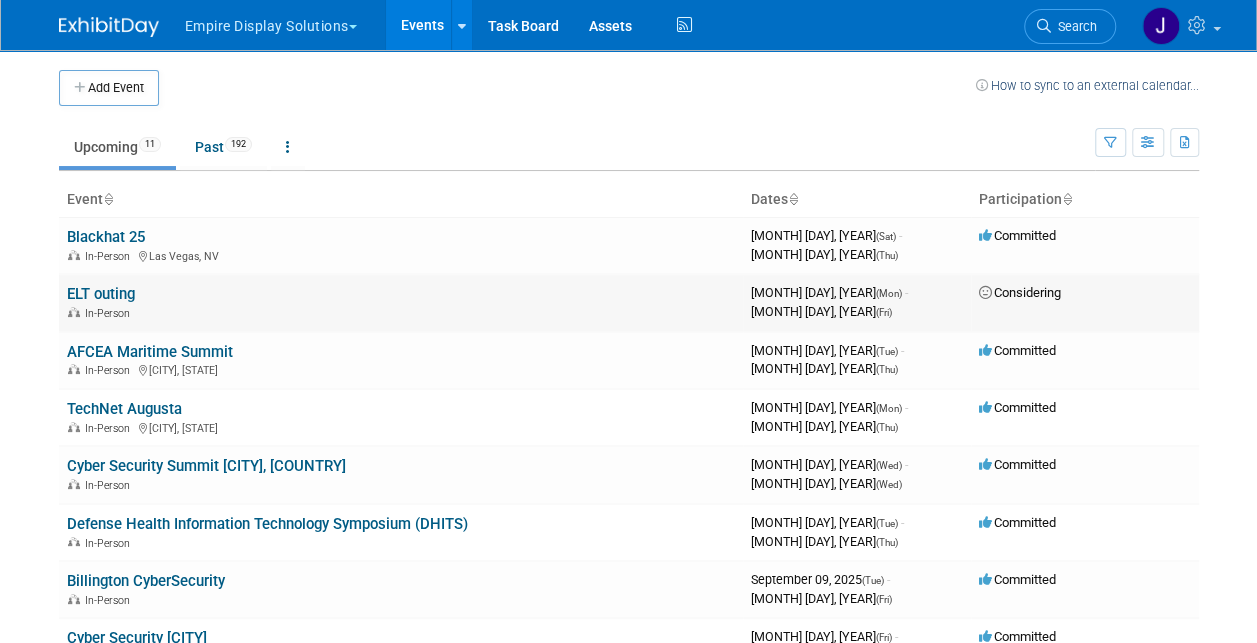 click on "ELT outing" at bounding box center [101, 294] 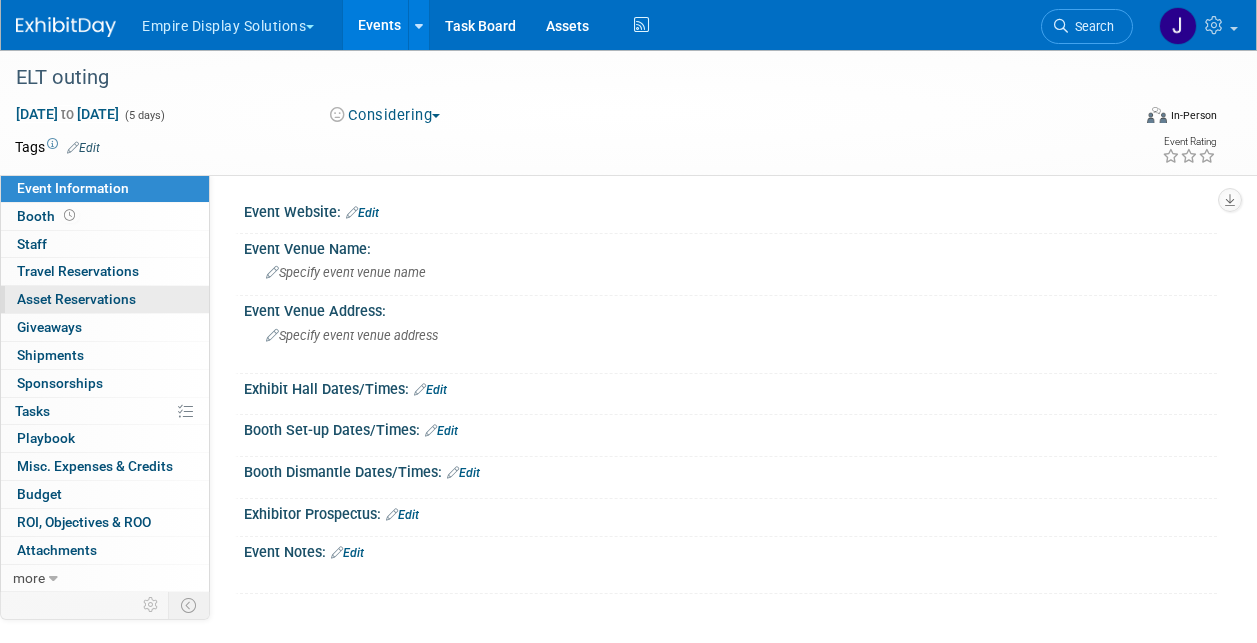 scroll, scrollTop: 0, scrollLeft: 0, axis: both 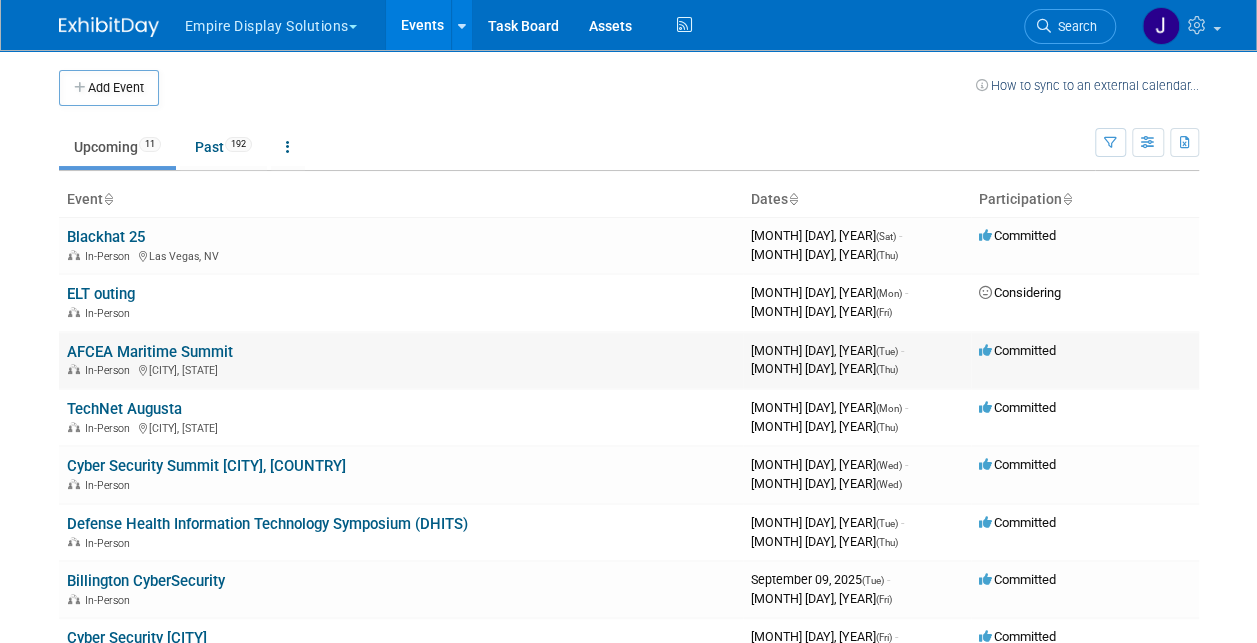 click on "AFCEA Maritime Summit" at bounding box center [150, 352] 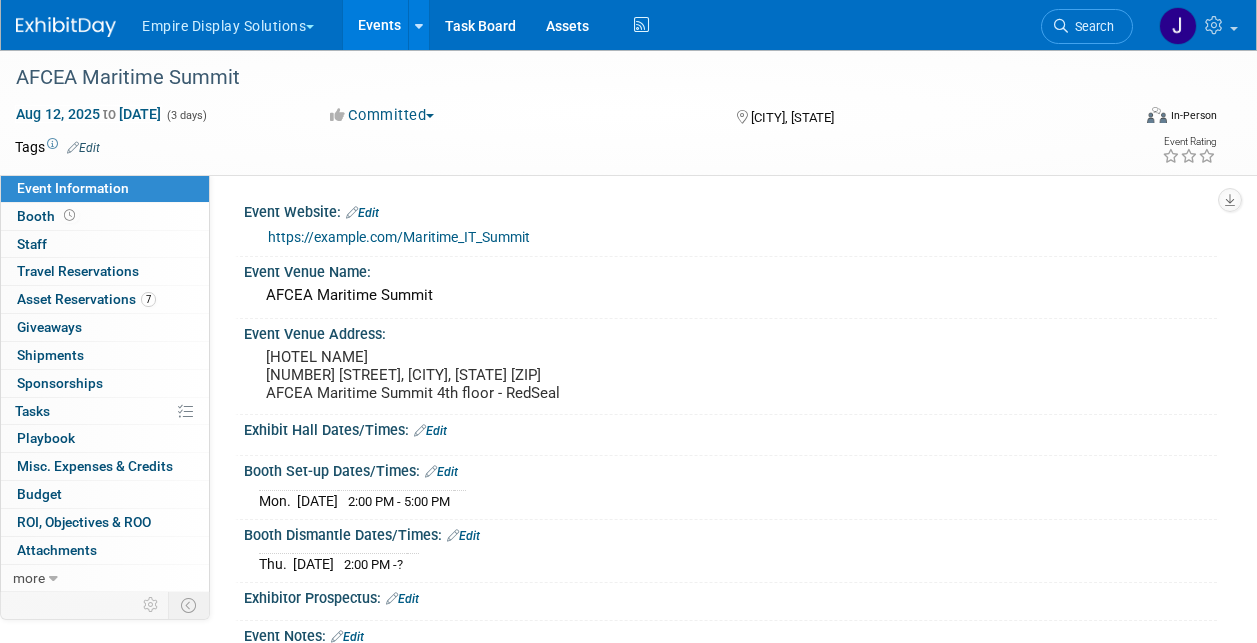 scroll, scrollTop: 0, scrollLeft: 0, axis: both 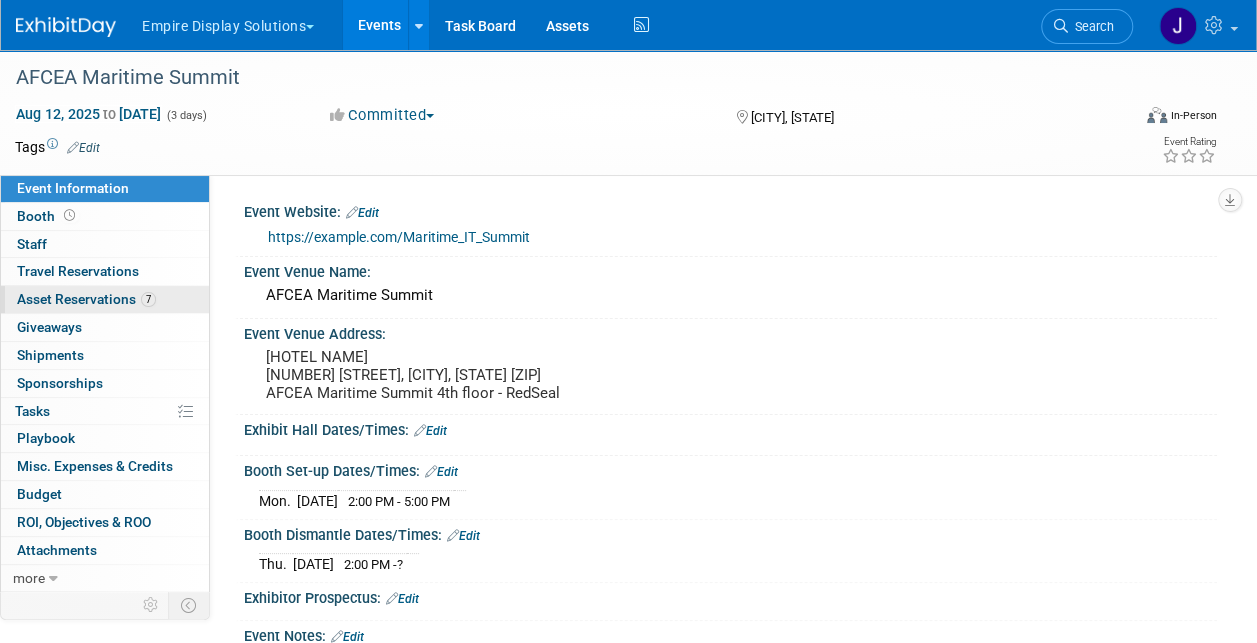 click on "Asset Reservations 7" at bounding box center (86, 299) 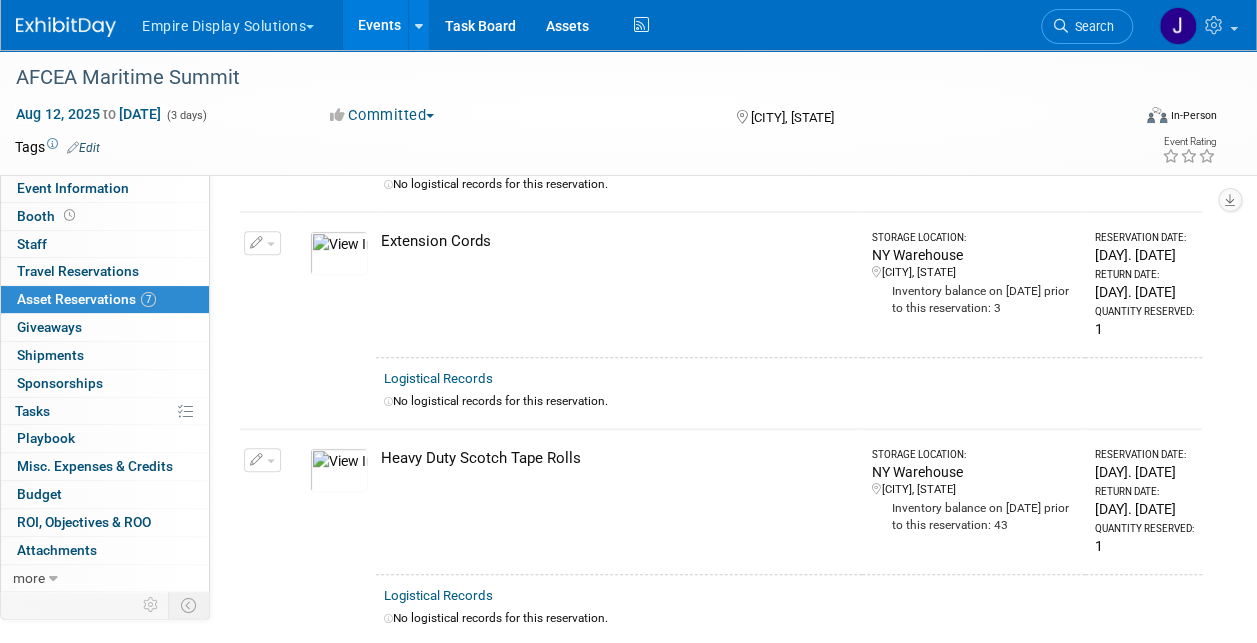 scroll, scrollTop: 0, scrollLeft: 0, axis: both 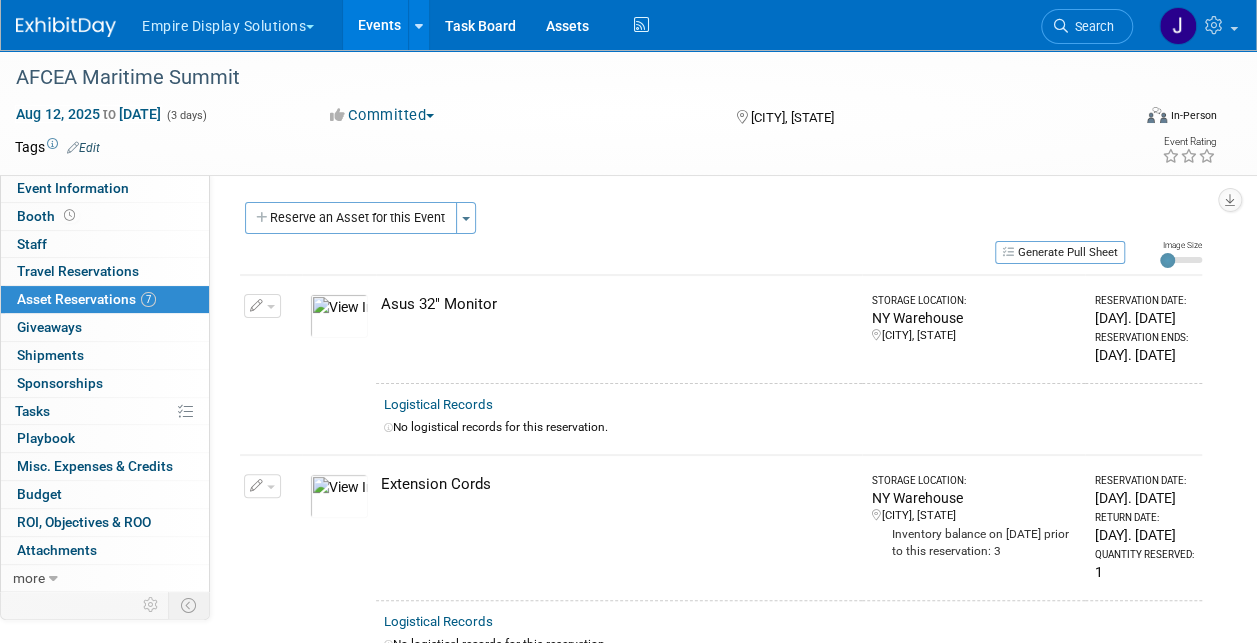 click on "Events" at bounding box center [379, 25] 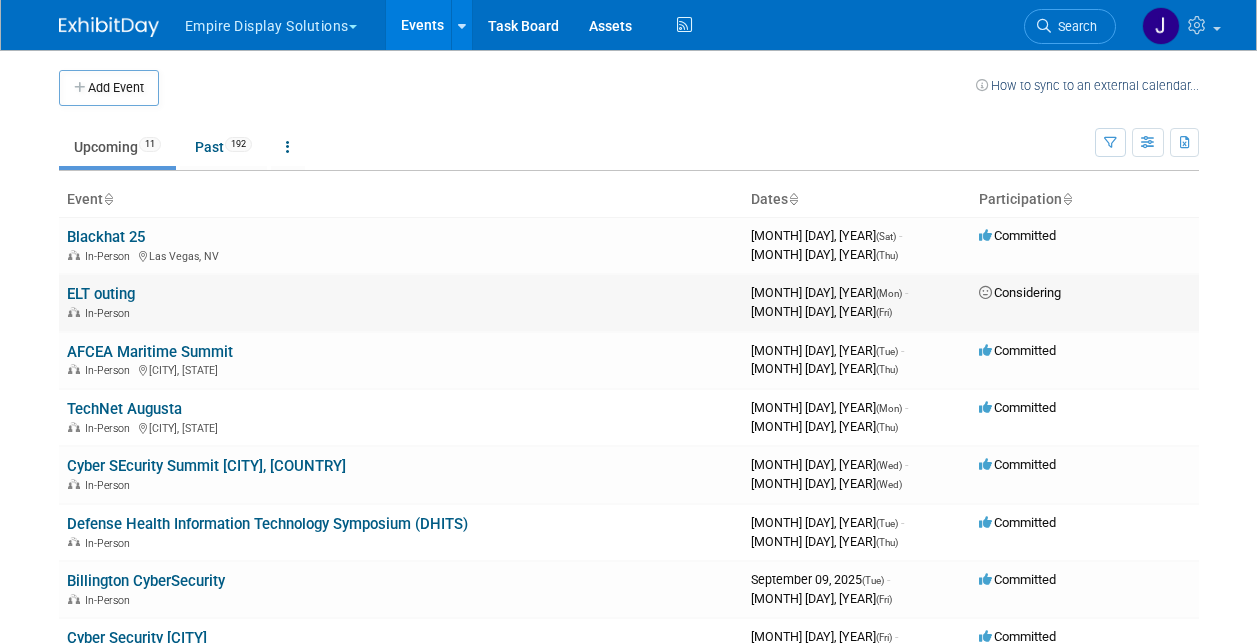 scroll, scrollTop: 0, scrollLeft: 0, axis: both 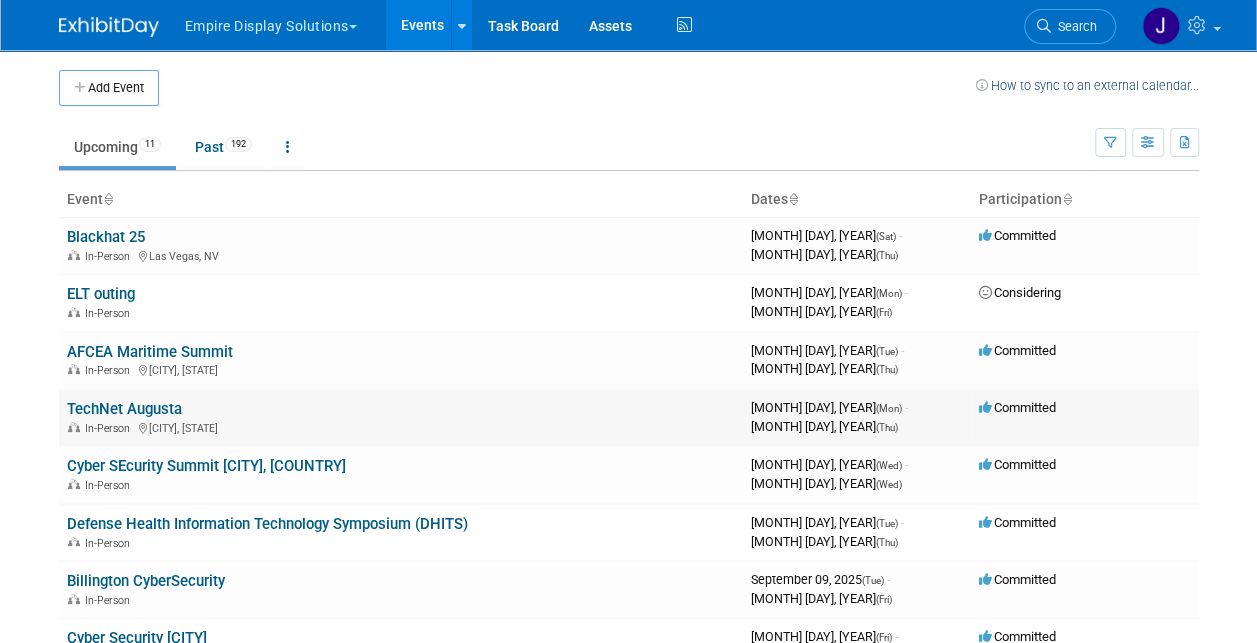 click on "TechNet Augusta" at bounding box center [124, 409] 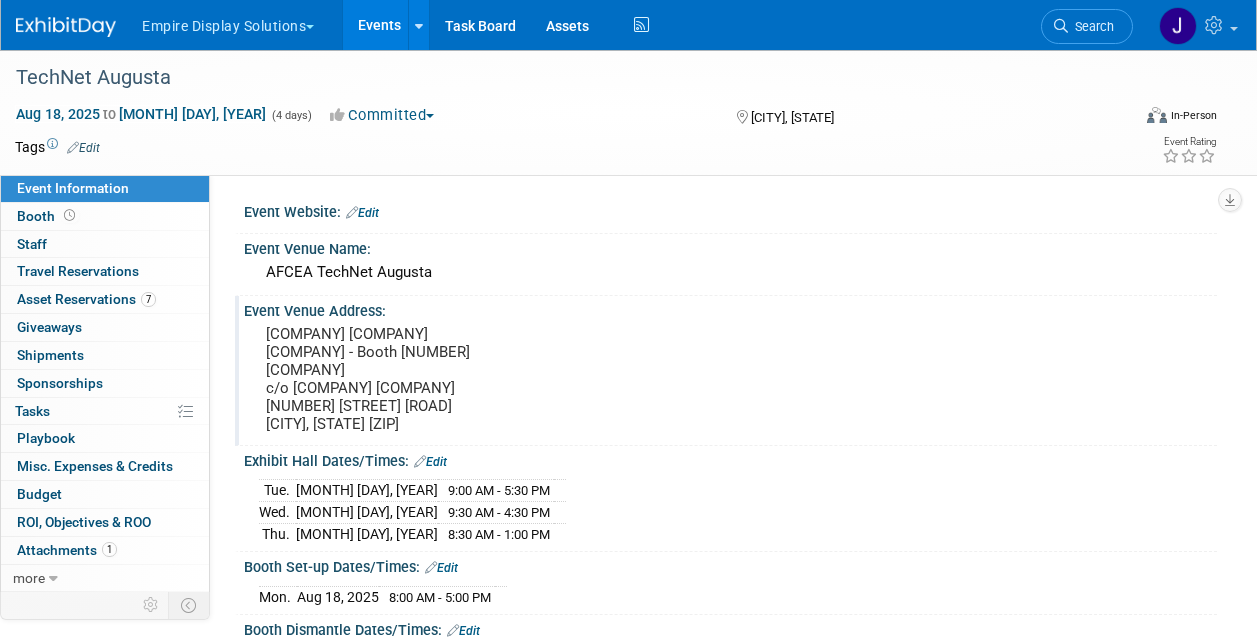 scroll, scrollTop: 0, scrollLeft: 0, axis: both 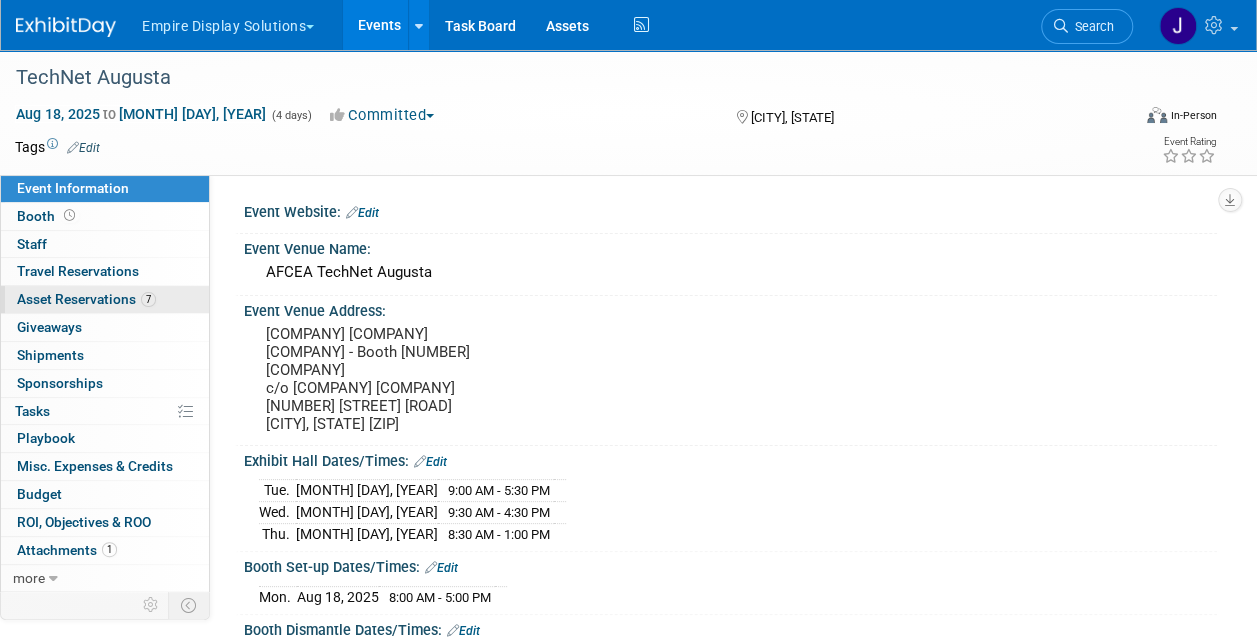 click on "7
Asset Reservations 7" at bounding box center (105, 299) 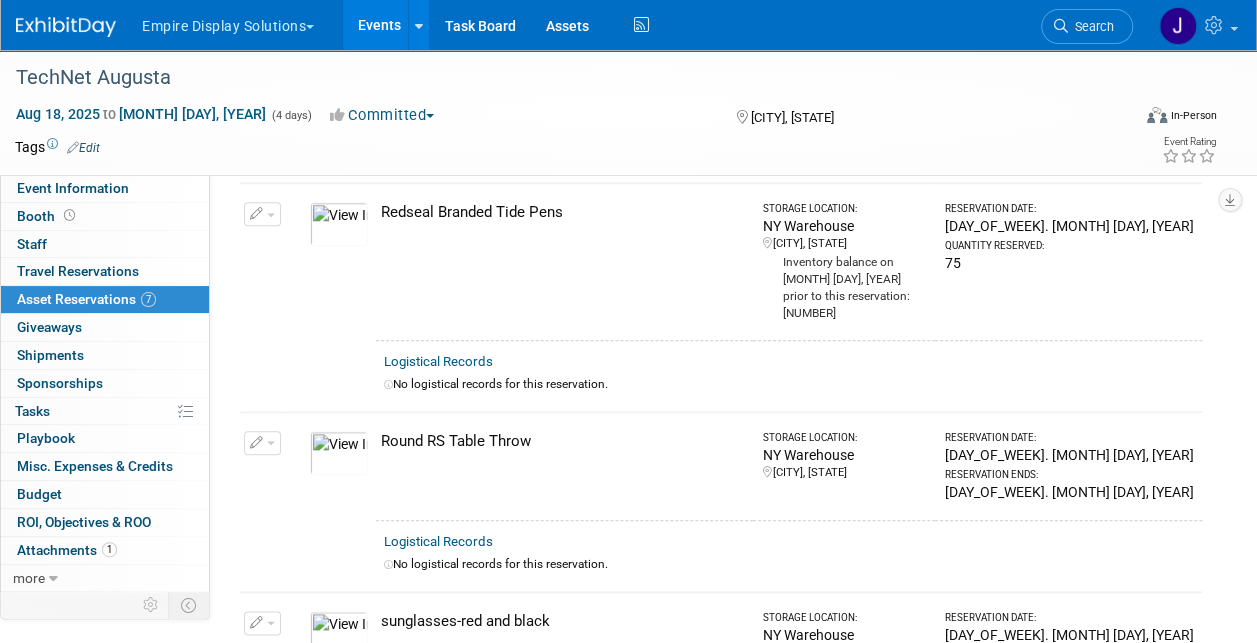 scroll, scrollTop: 762, scrollLeft: 0, axis: vertical 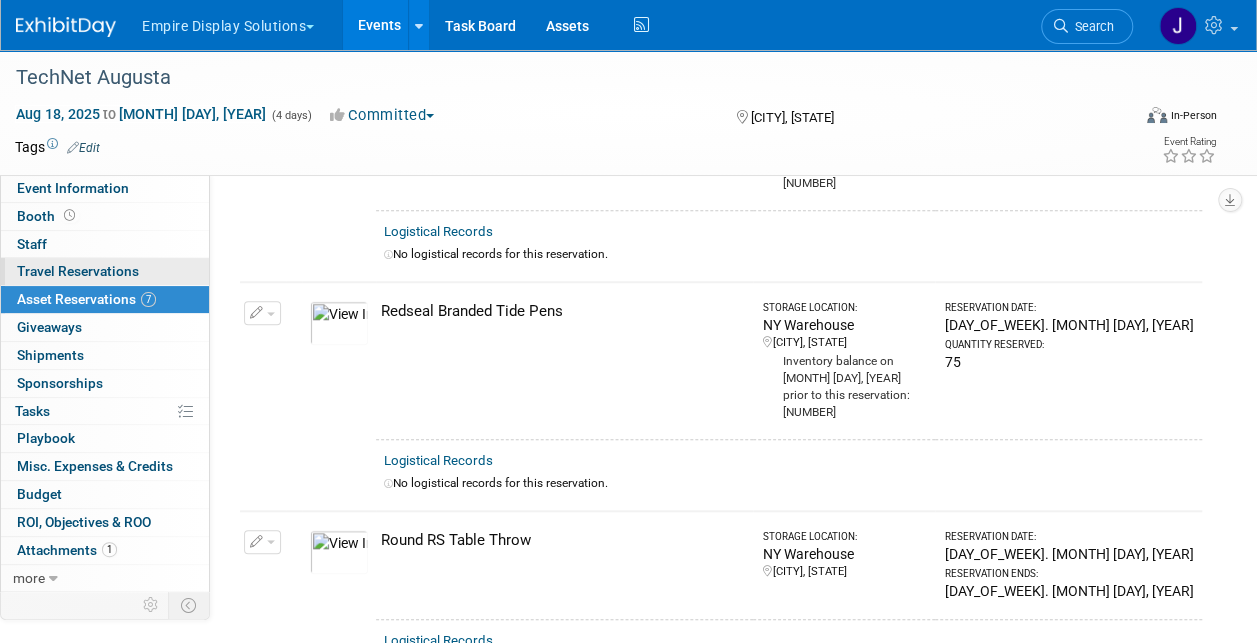 click on "0
Travel Reservations 0" at bounding box center (105, 271) 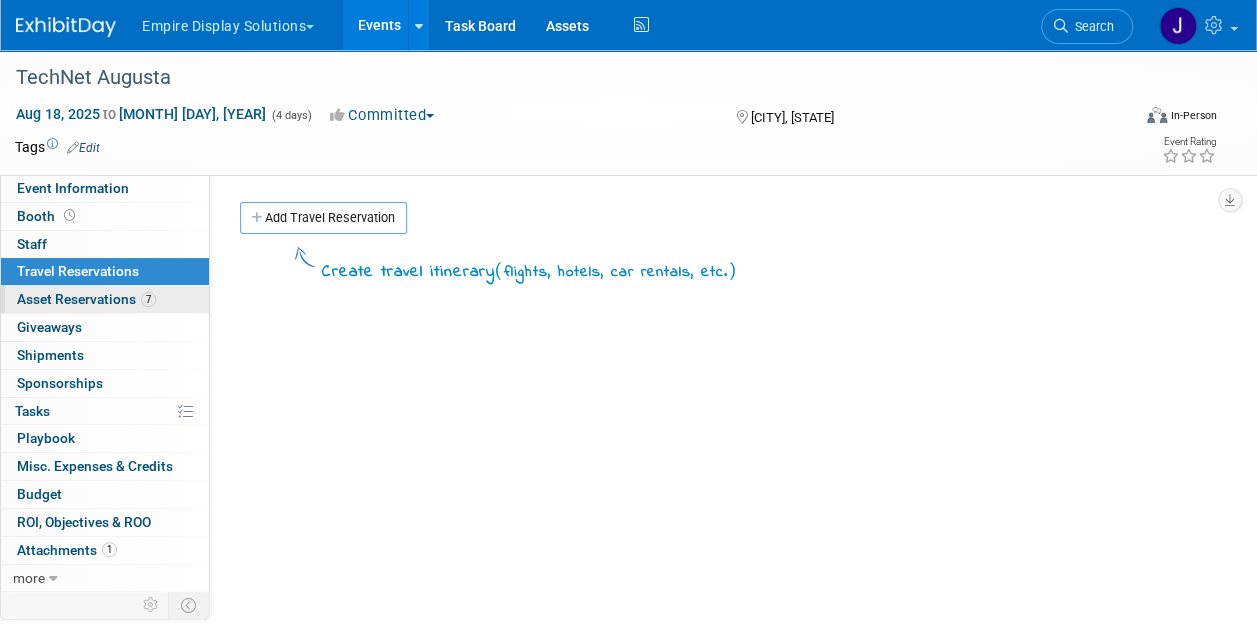 click on "Asset Reservations 7" at bounding box center [86, 299] 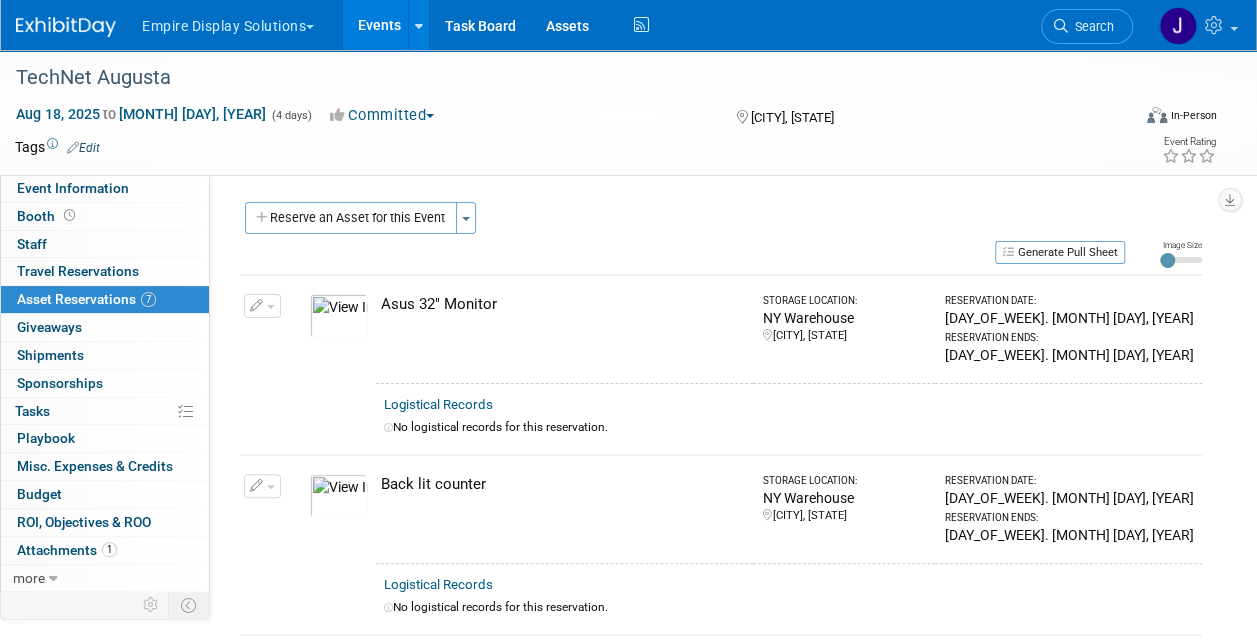 click on "Events" at bounding box center (379, 25) 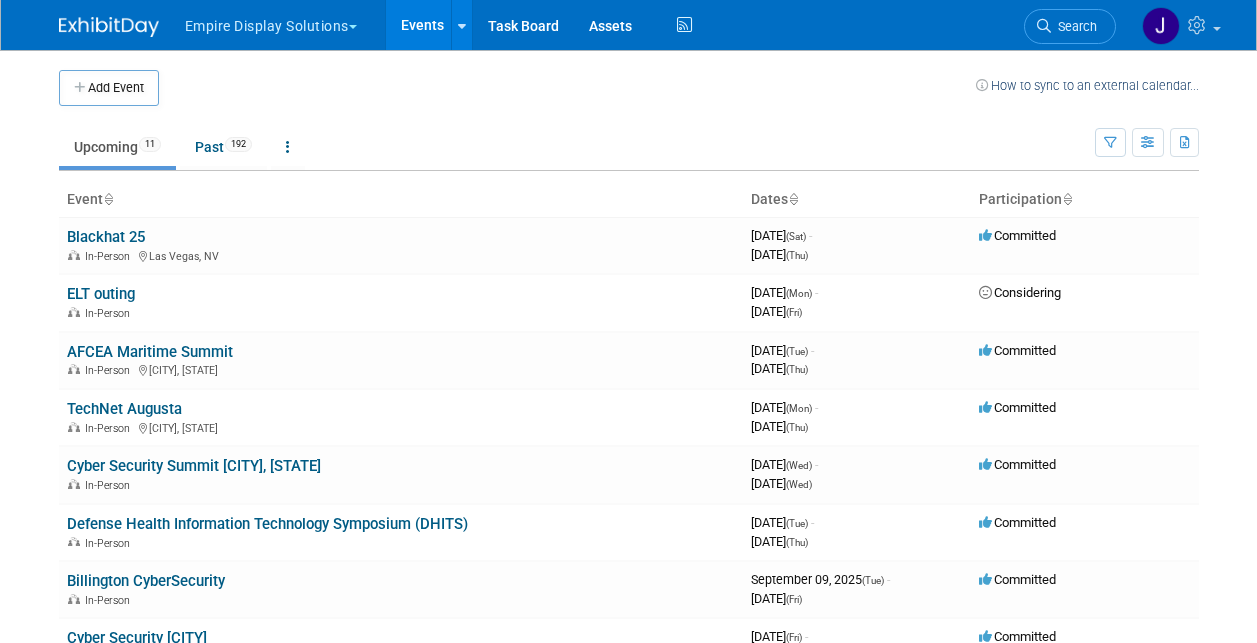 scroll, scrollTop: 0, scrollLeft: 0, axis: both 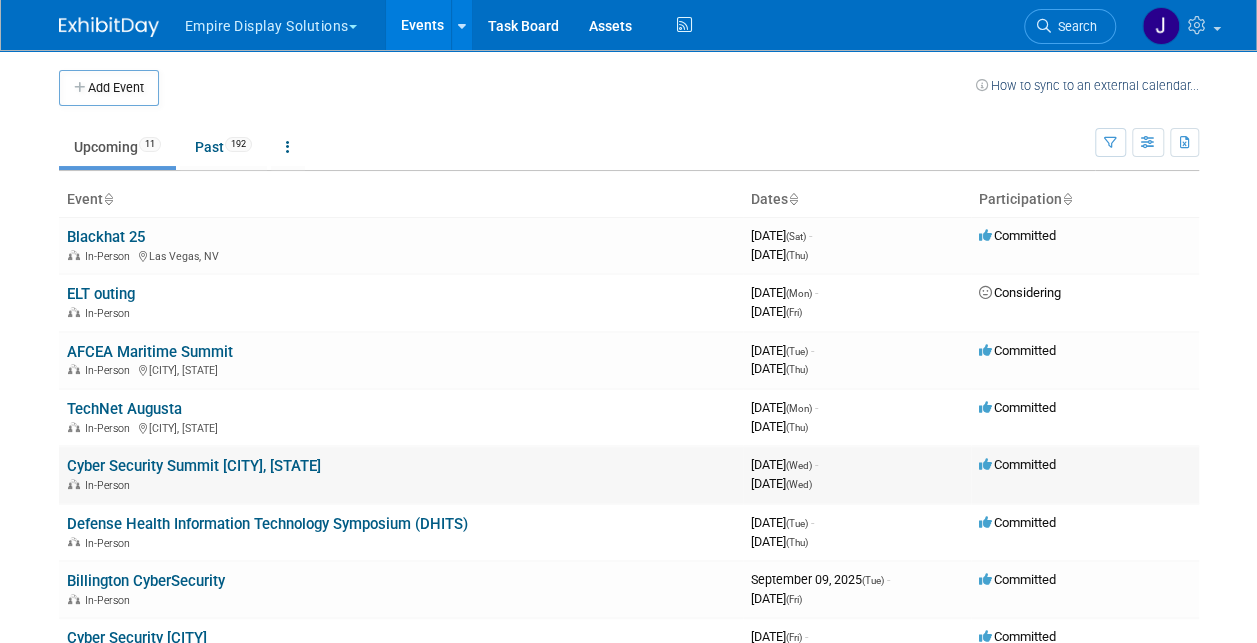 click on "Cyber Security Summit [CITY], [STATE]" at bounding box center (194, 466) 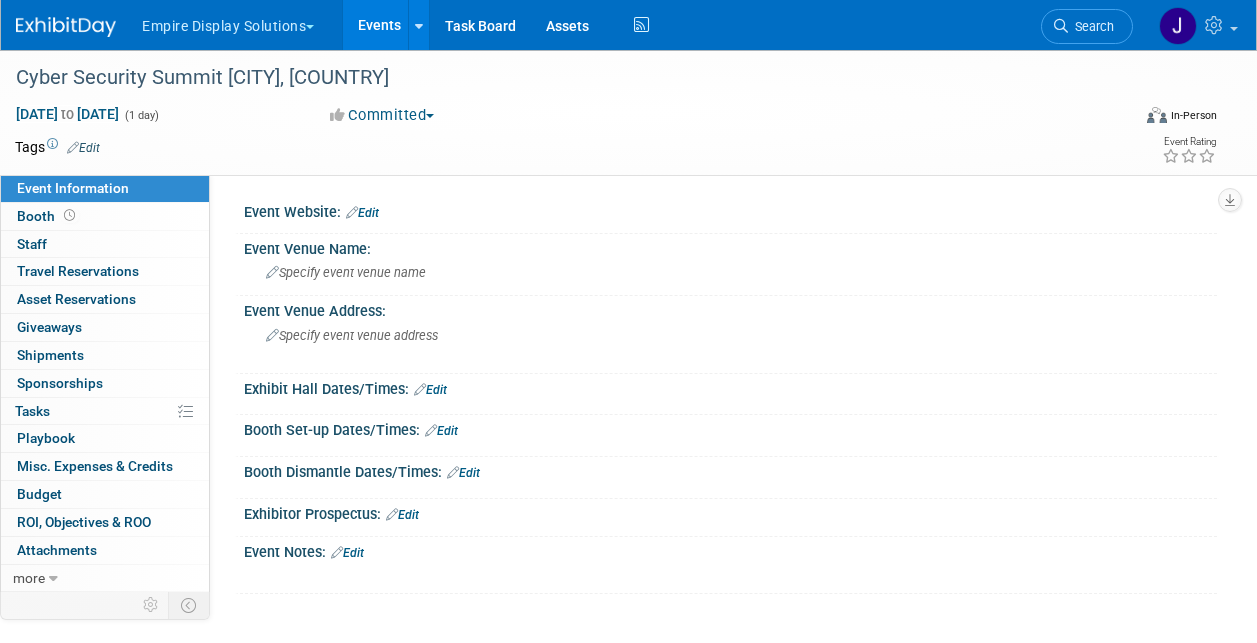 scroll, scrollTop: 0, scrollLeft: 0, axis: both 